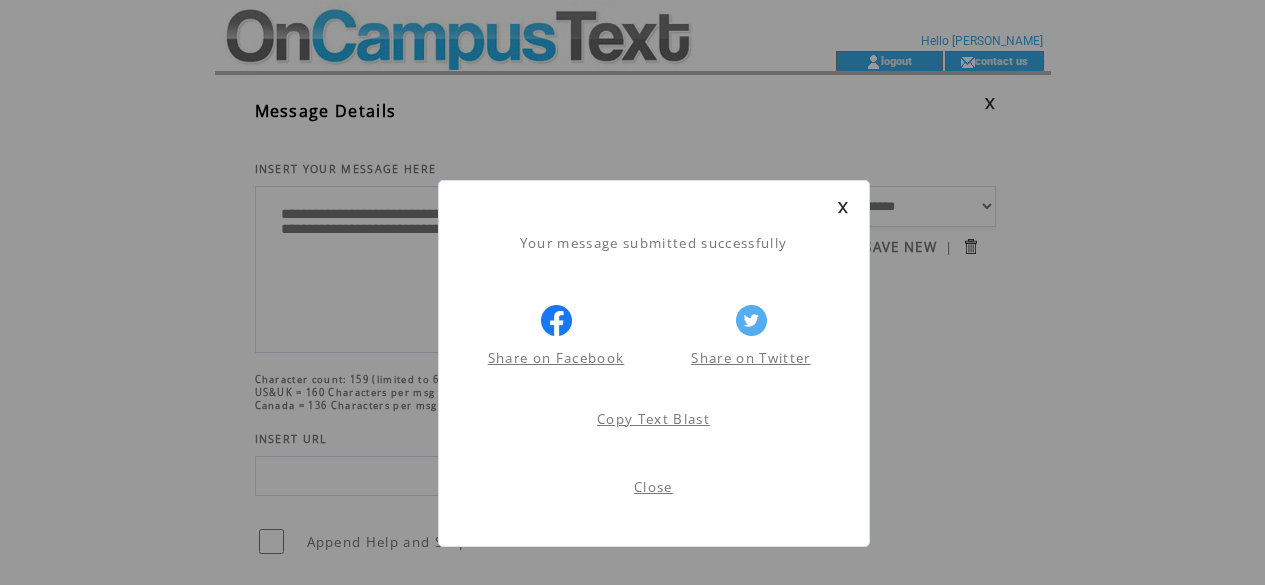 scroll, scrollTop: 1, scrollLeft: 0, axis: vertical 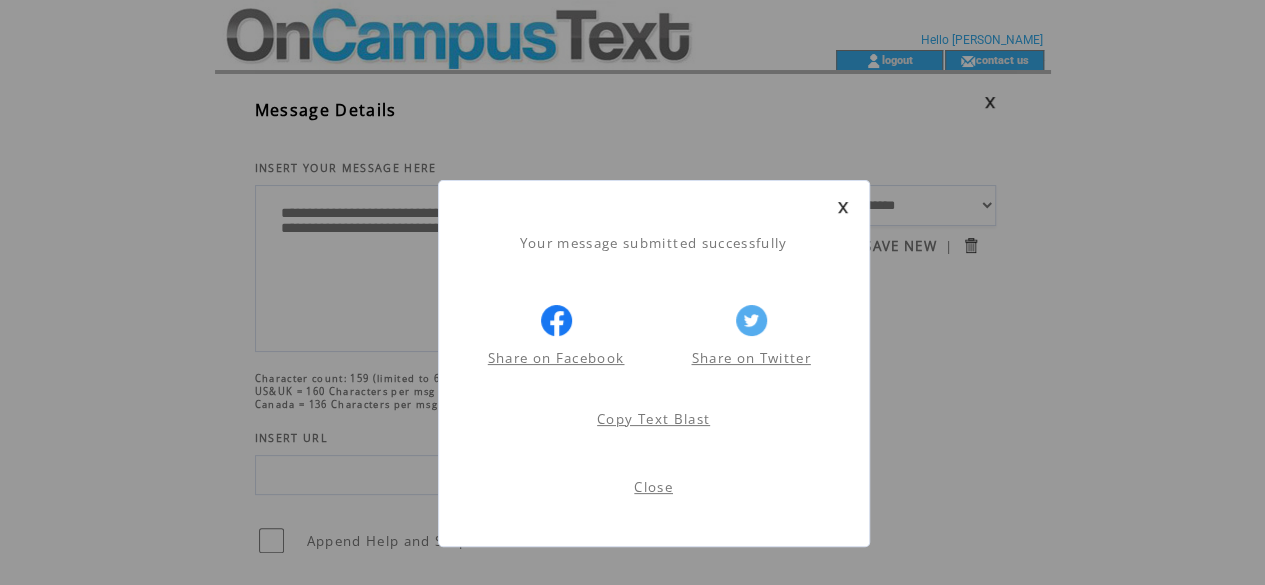 click at bounding box center (843, 207) 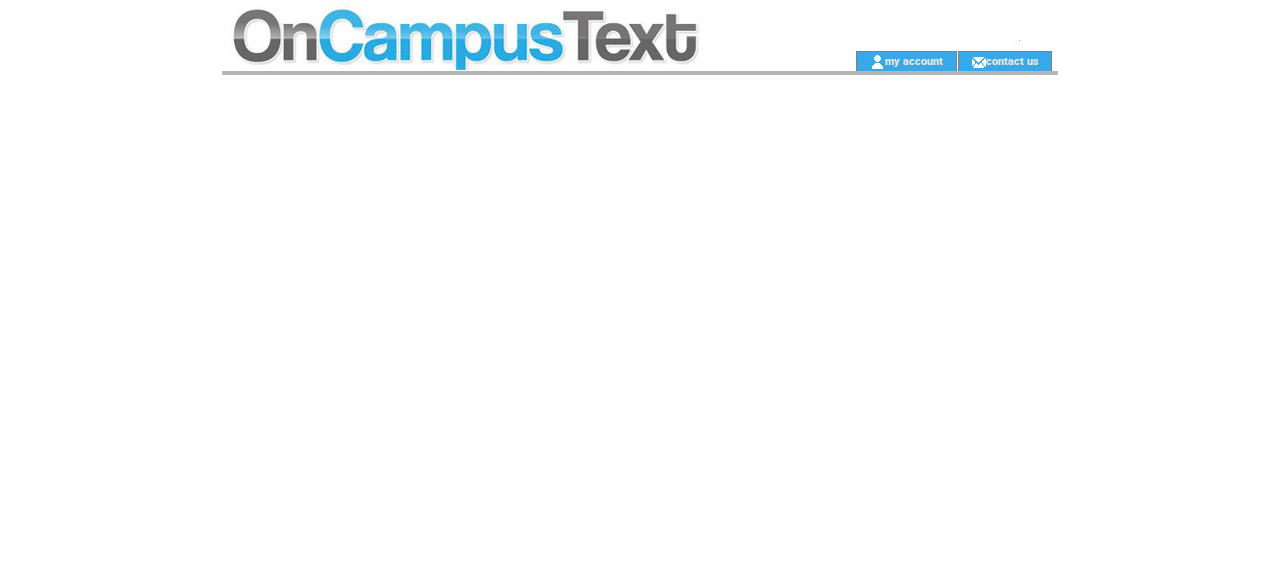 scroll, scrollTop: 0, scrollLeft: 0, axis: both 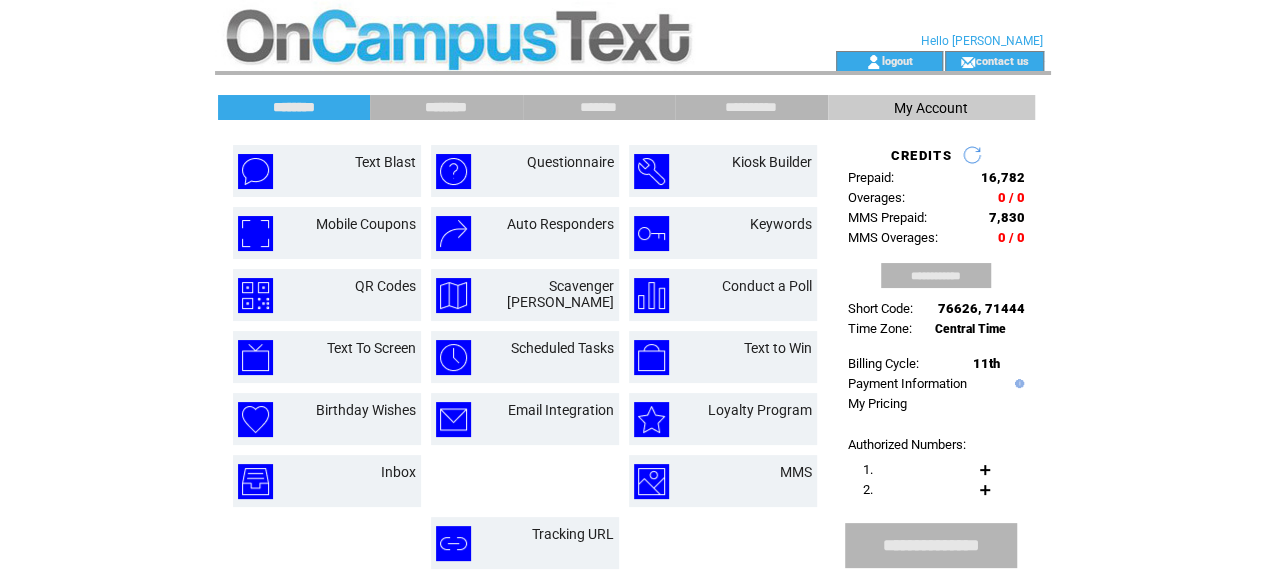 click on "********" at bounding box center (446, 107) 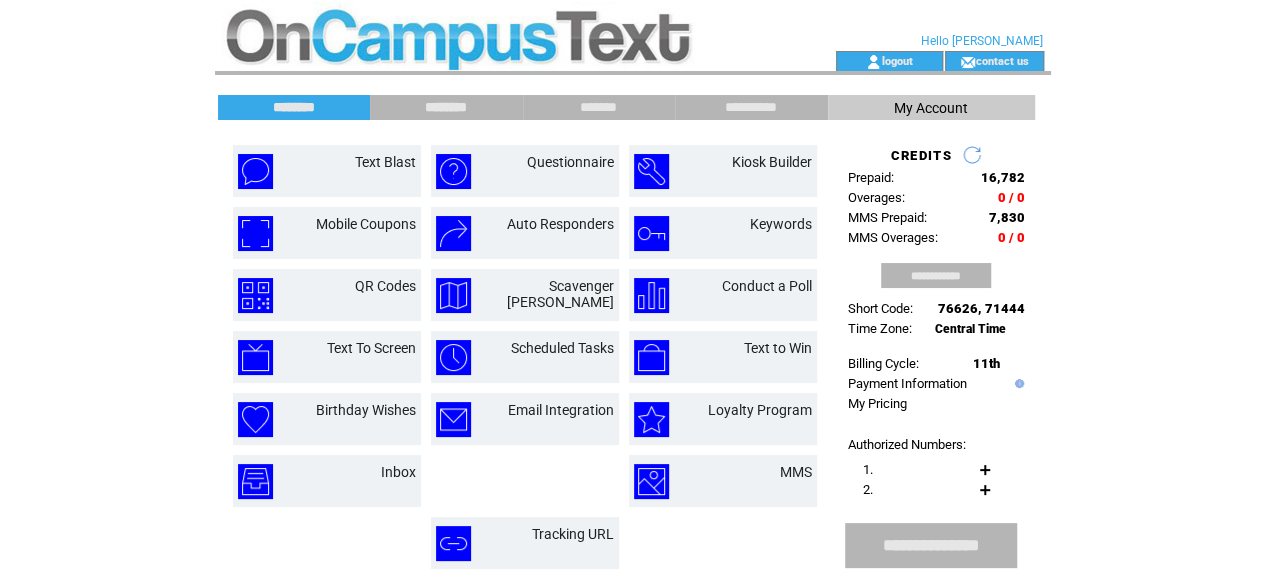 click on "********" at bounding box center [446, 107] 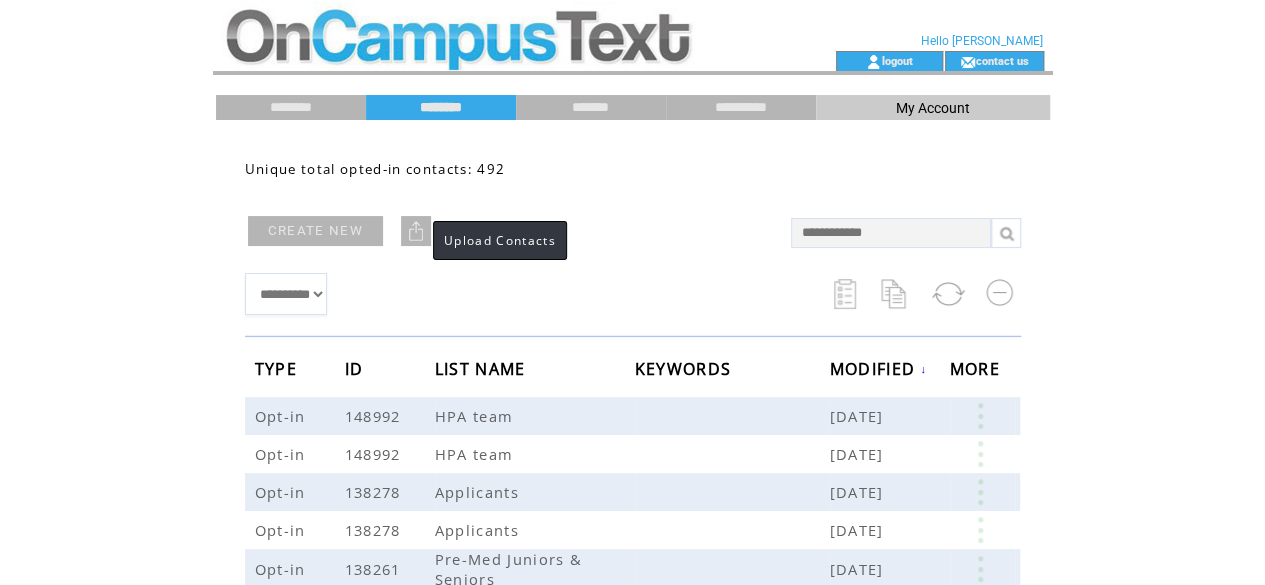 click at bounding box center (416, 231) 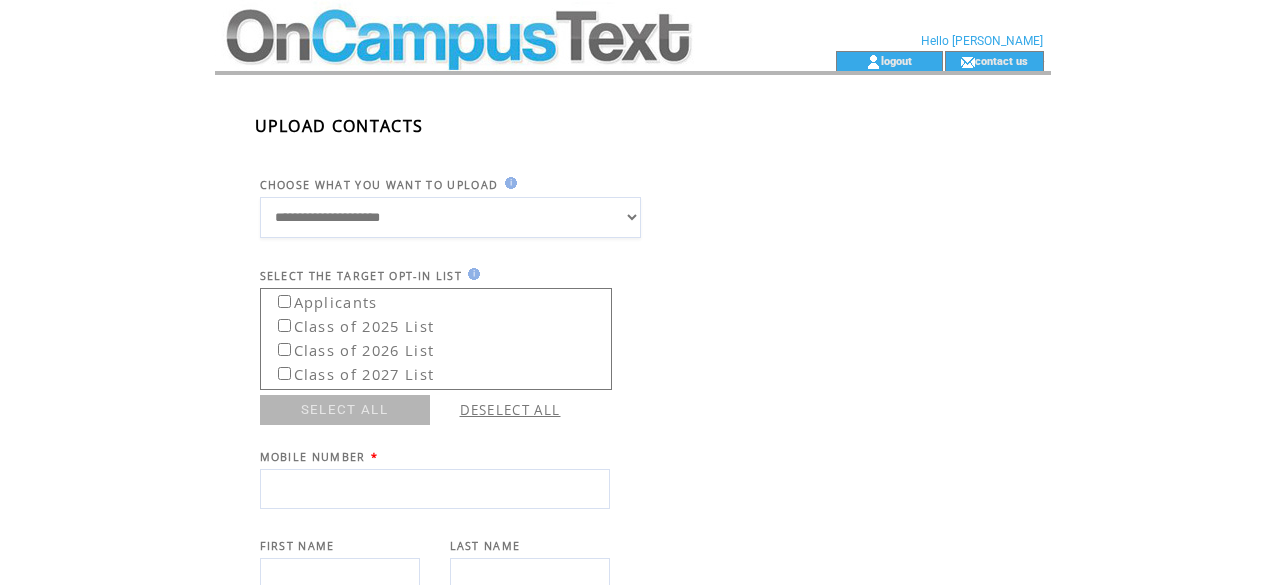 scroll, scrollTop: 0, scrollLeft: 0, axis: both 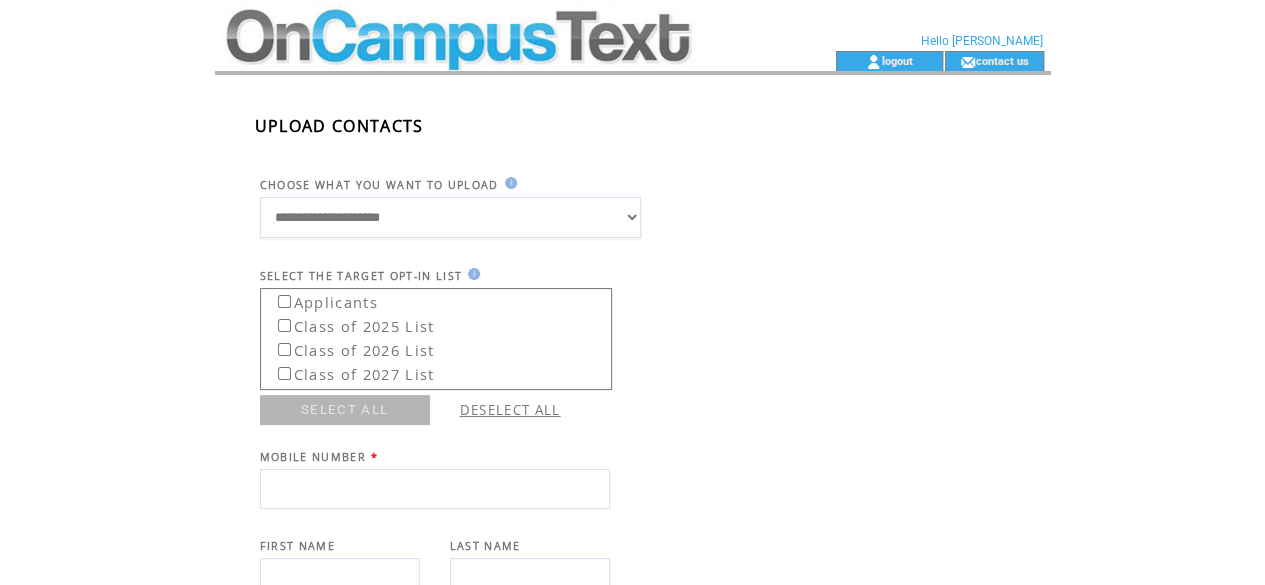 click on "**********" at bounding box center (450, 217) 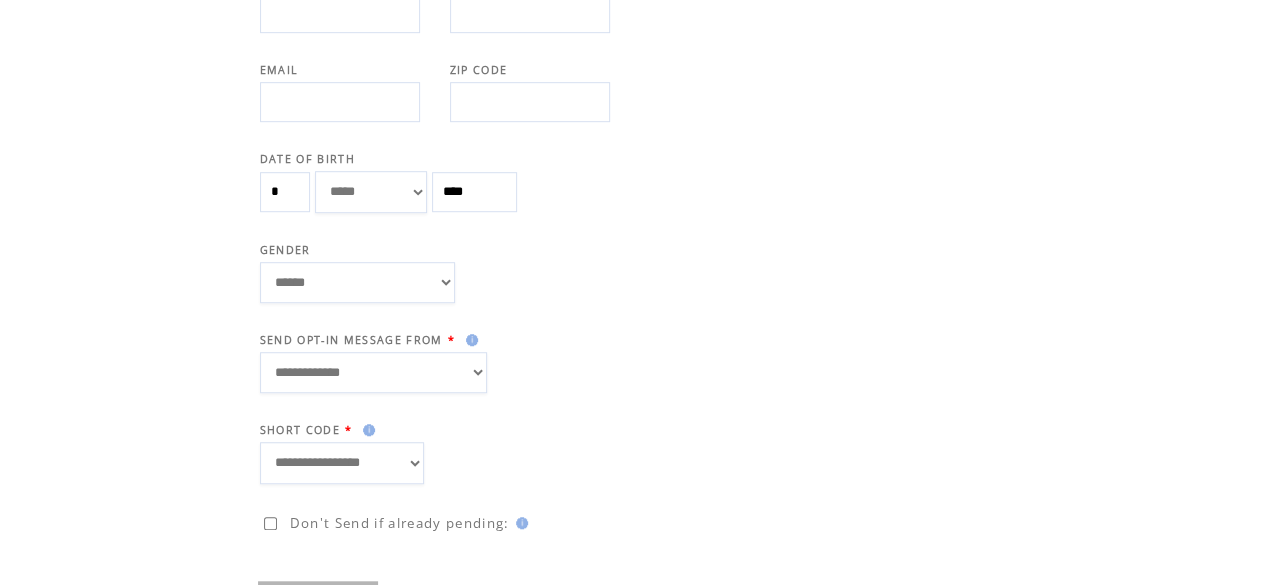 scroll, scrollTop: 0, scrollLeft: 0, axis: both 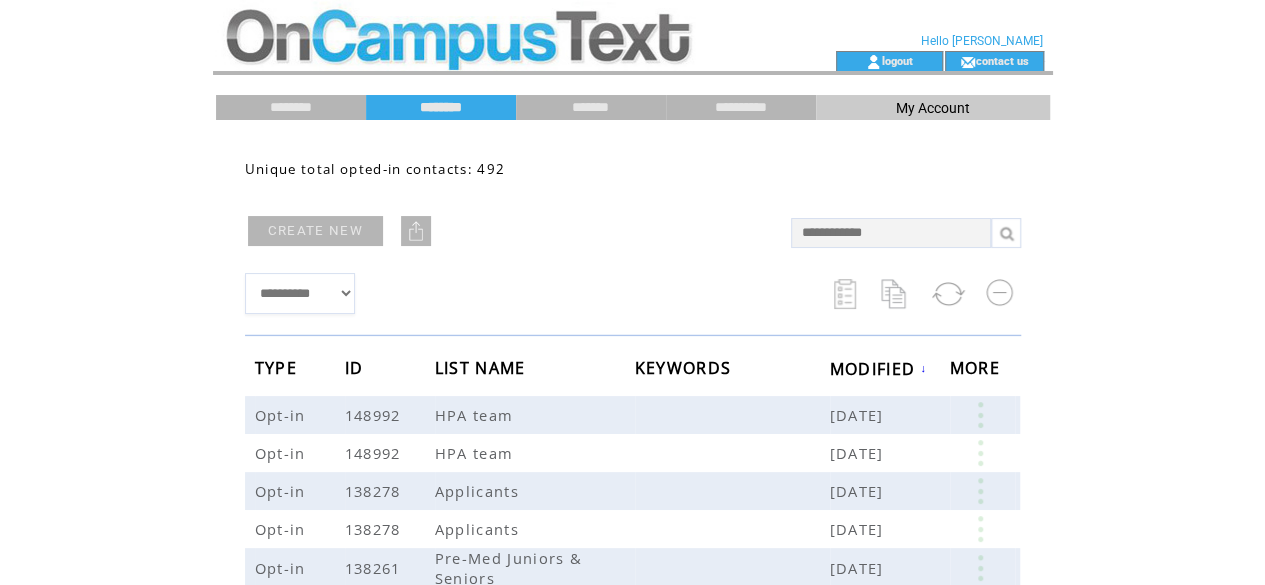 click at bounding box center [416, 231] 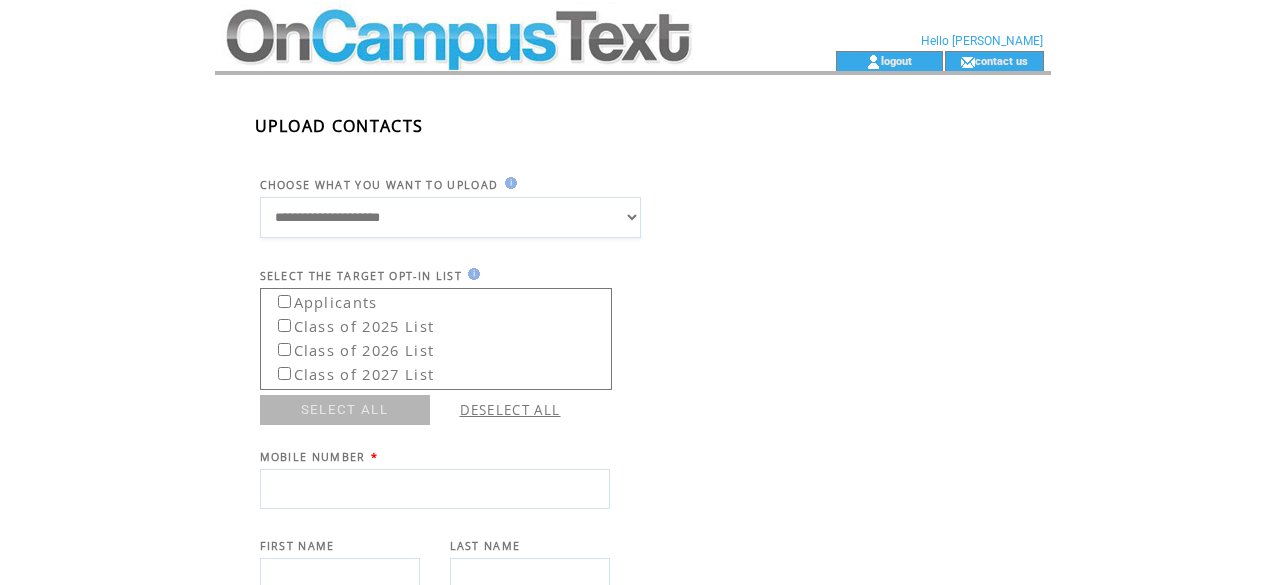 scroll, scrollTop: 0, scrollLeft: 0, axis: both 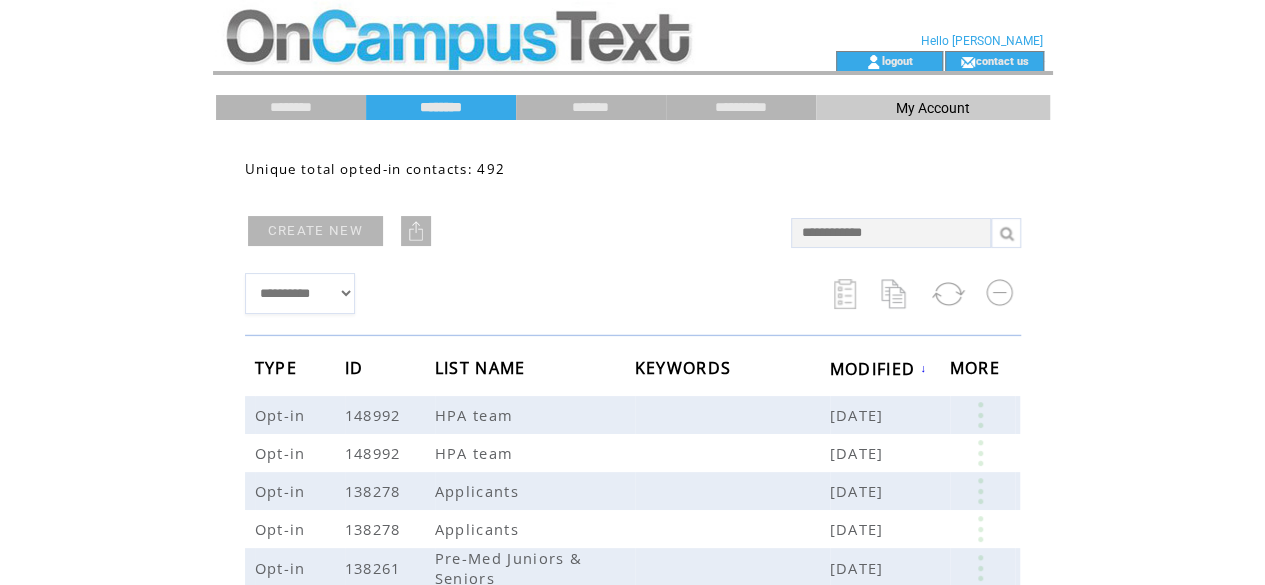 click on "CREATE NEW" at bounding box center [315, 231] 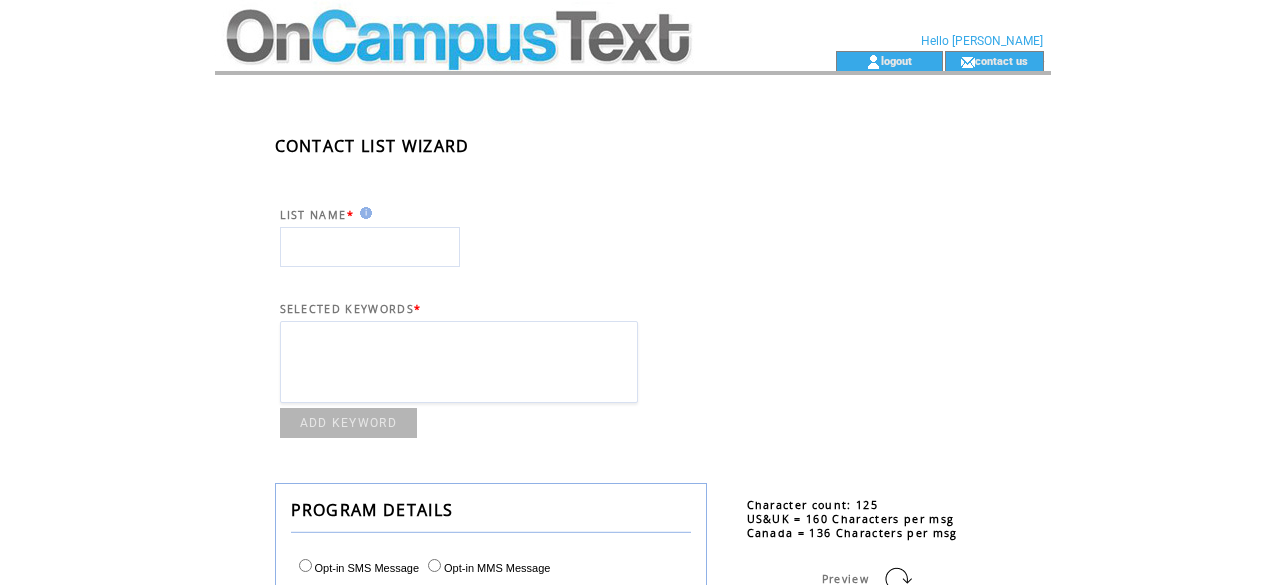 scroll, scrollTop: 0, scrollLeft: 0, axis: both 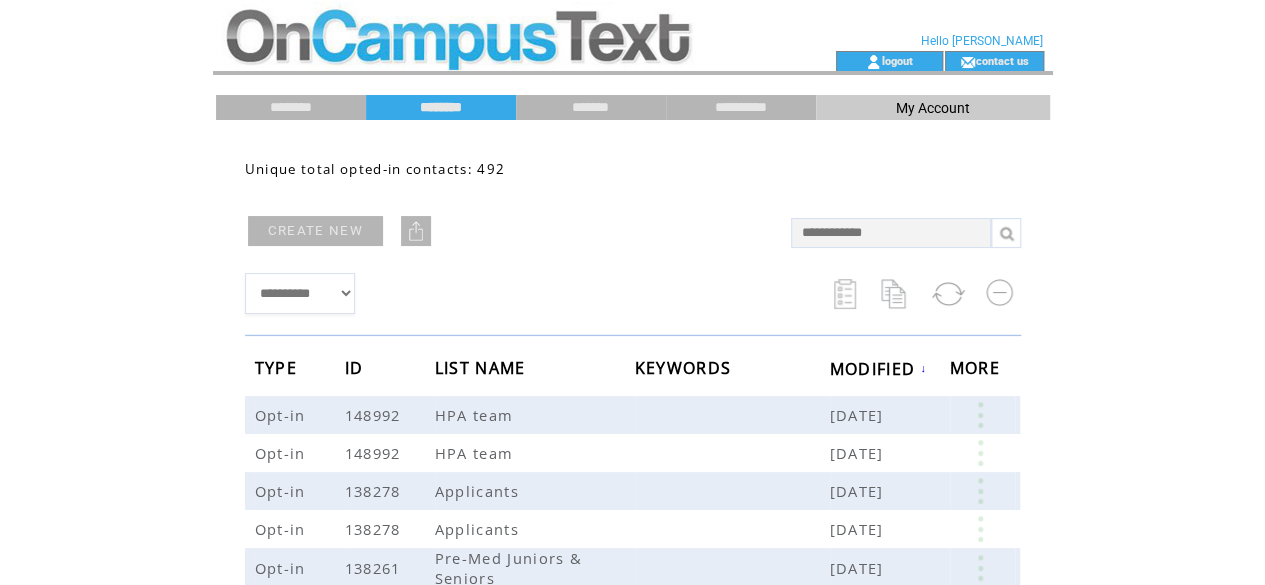 click at bounding box center (416, 231) 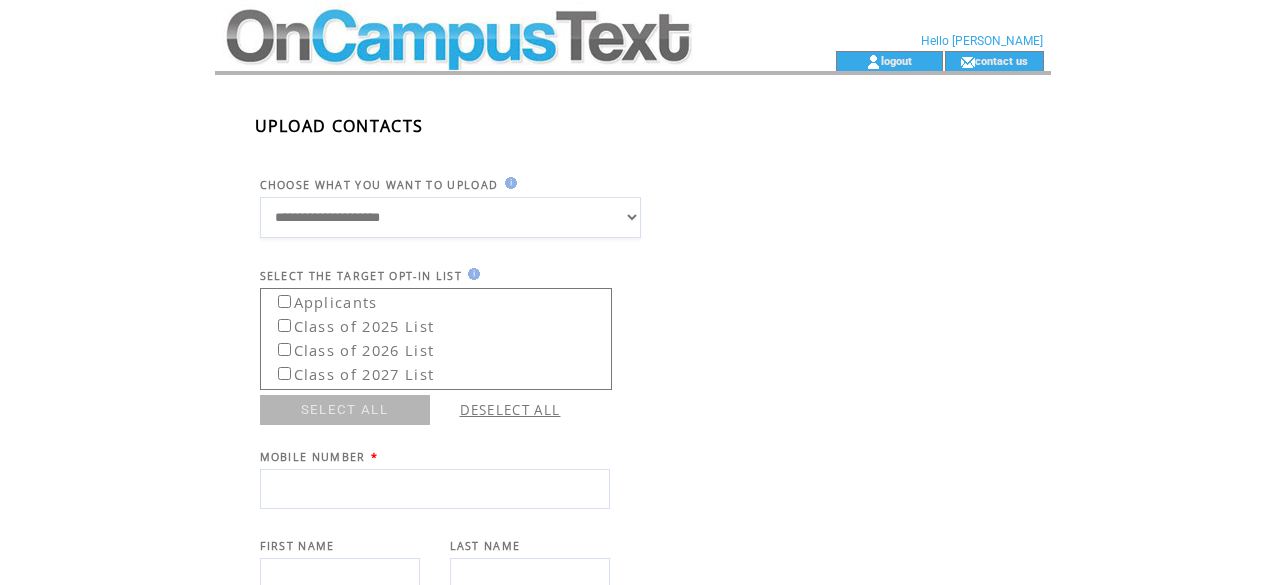 scroll, scrollTop: 0, scrollLeft: 0, axis: both 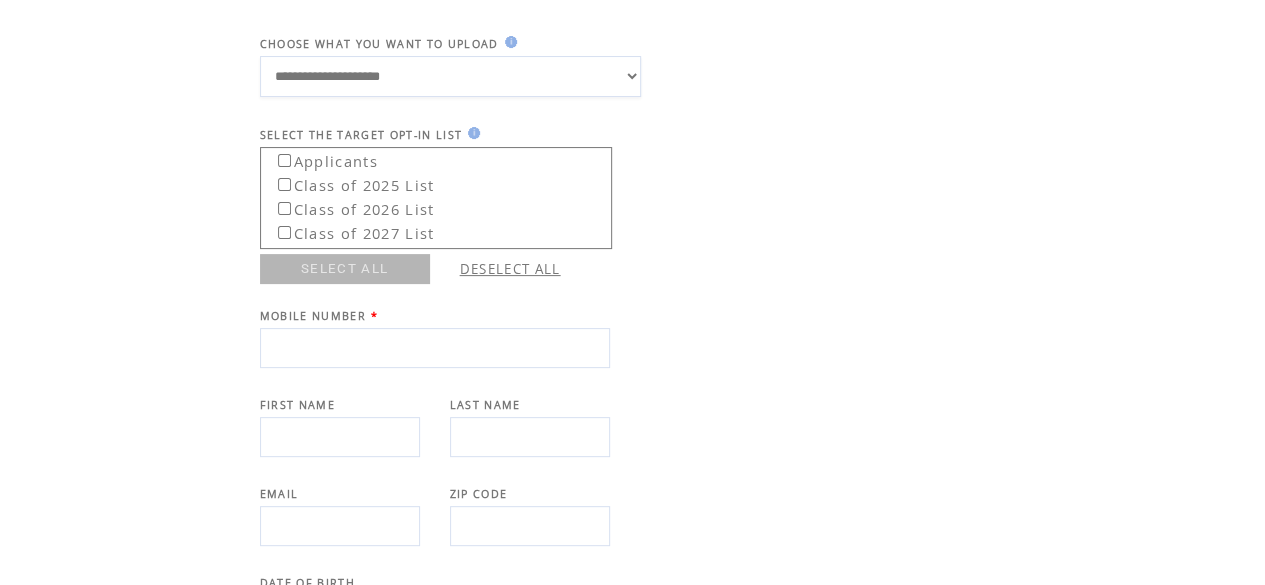 click on "**********" at bounding box center [450, 76] 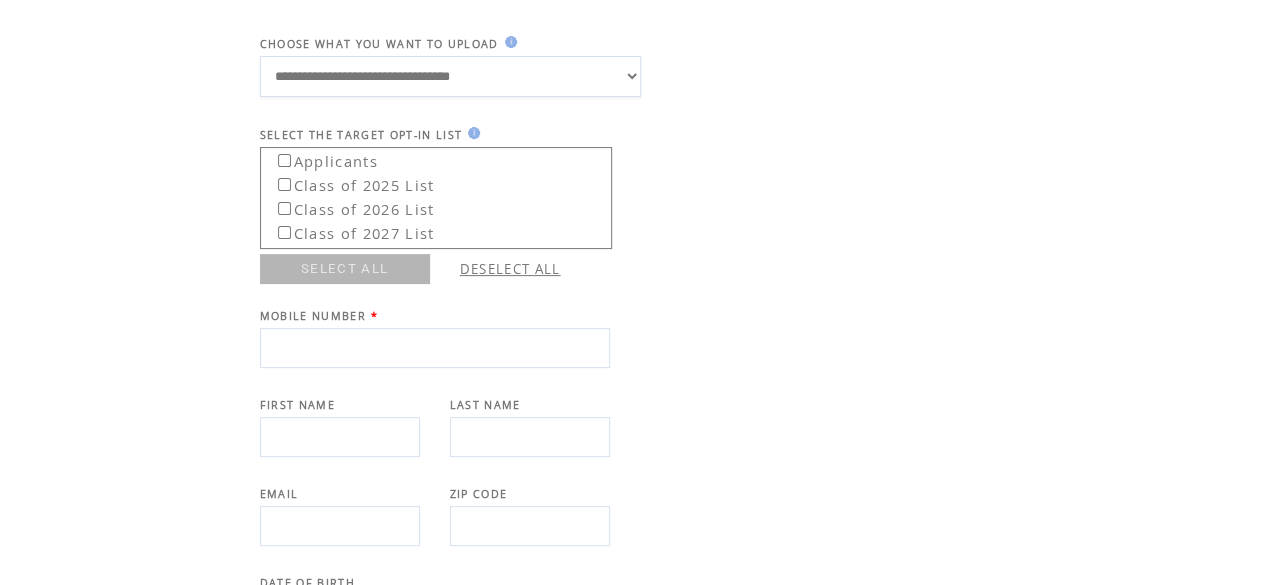 click on "**********" at bounding box center (450, 76) 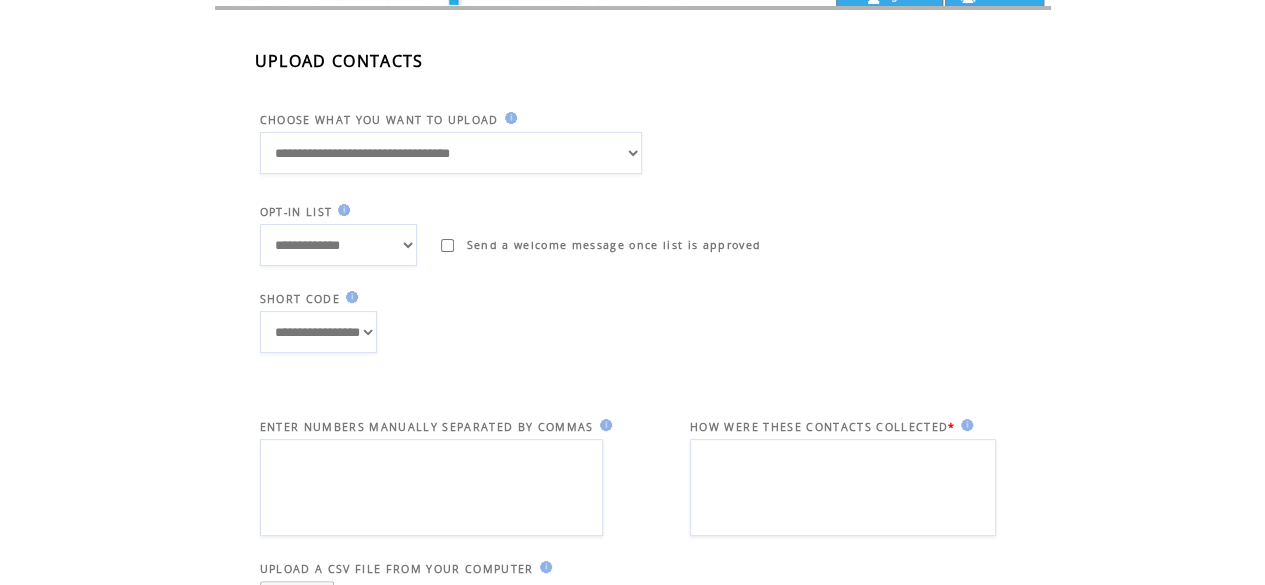 scroll, scrollTop: 0, scrollLeft: 0, axis: both 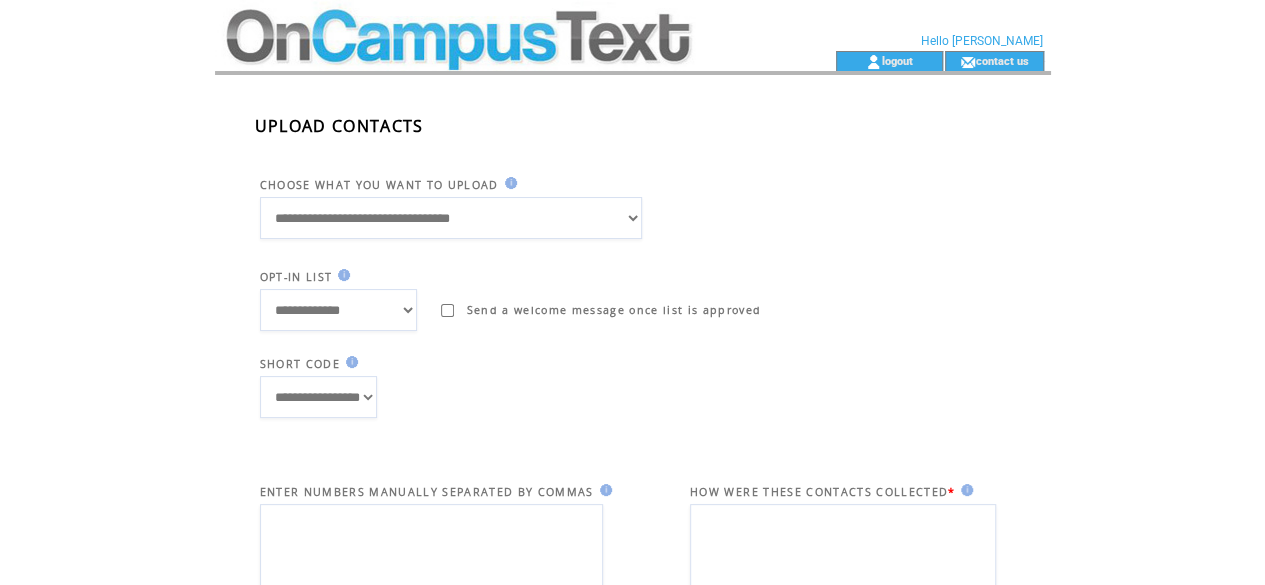 click on "**********" at bounding box center (451, 218) 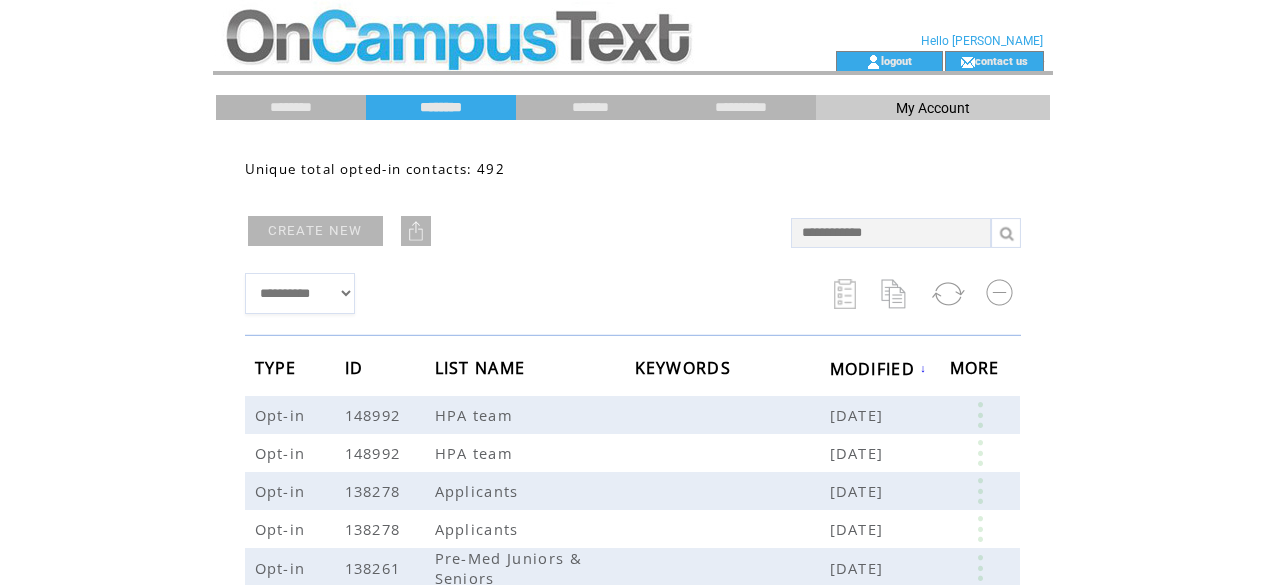 scroll, scrollTop: 0, scrollLeft: 0, axis: both 